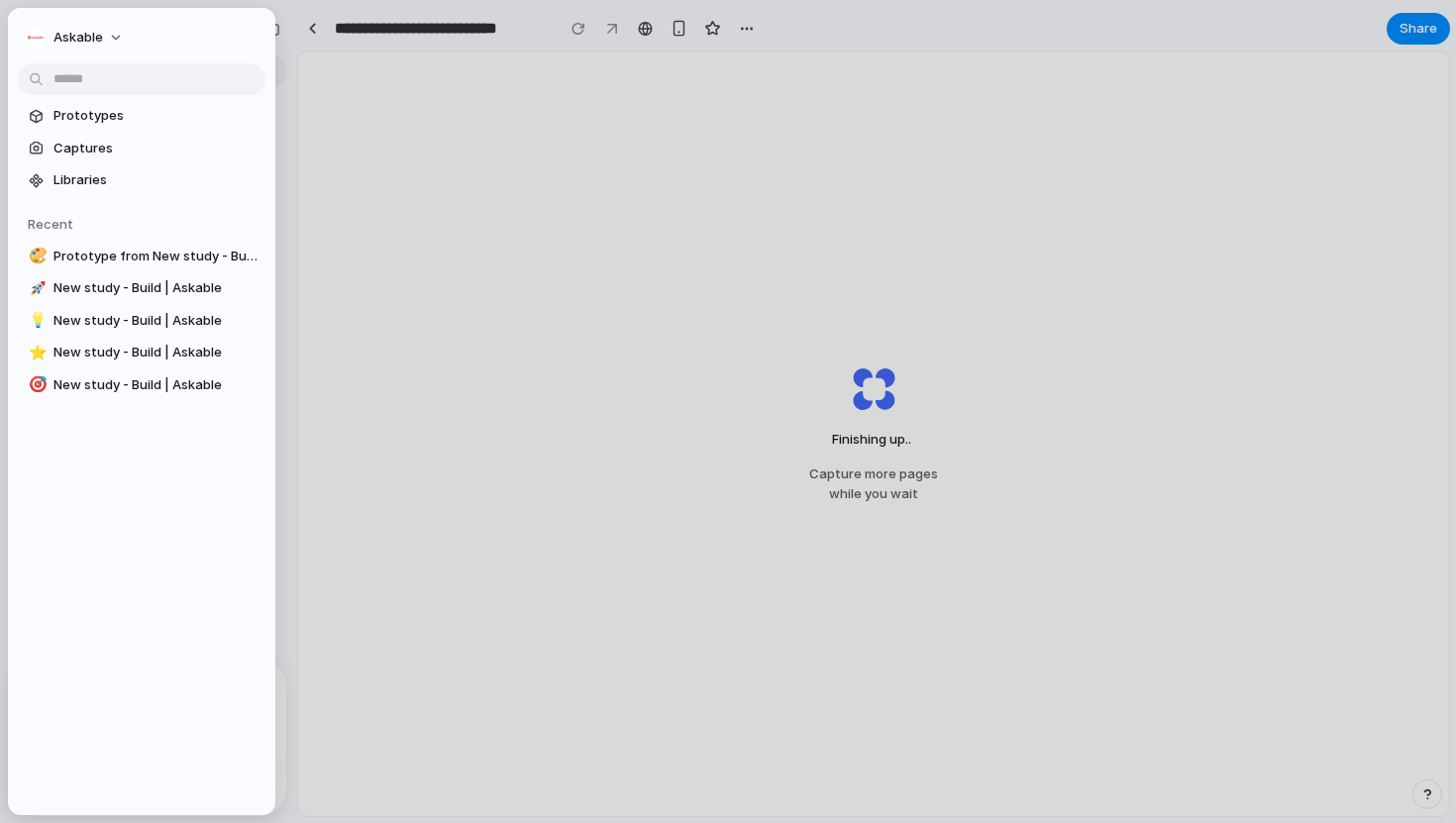 scroll, scrollTop: 0, scrollLeft: 0, axis: both 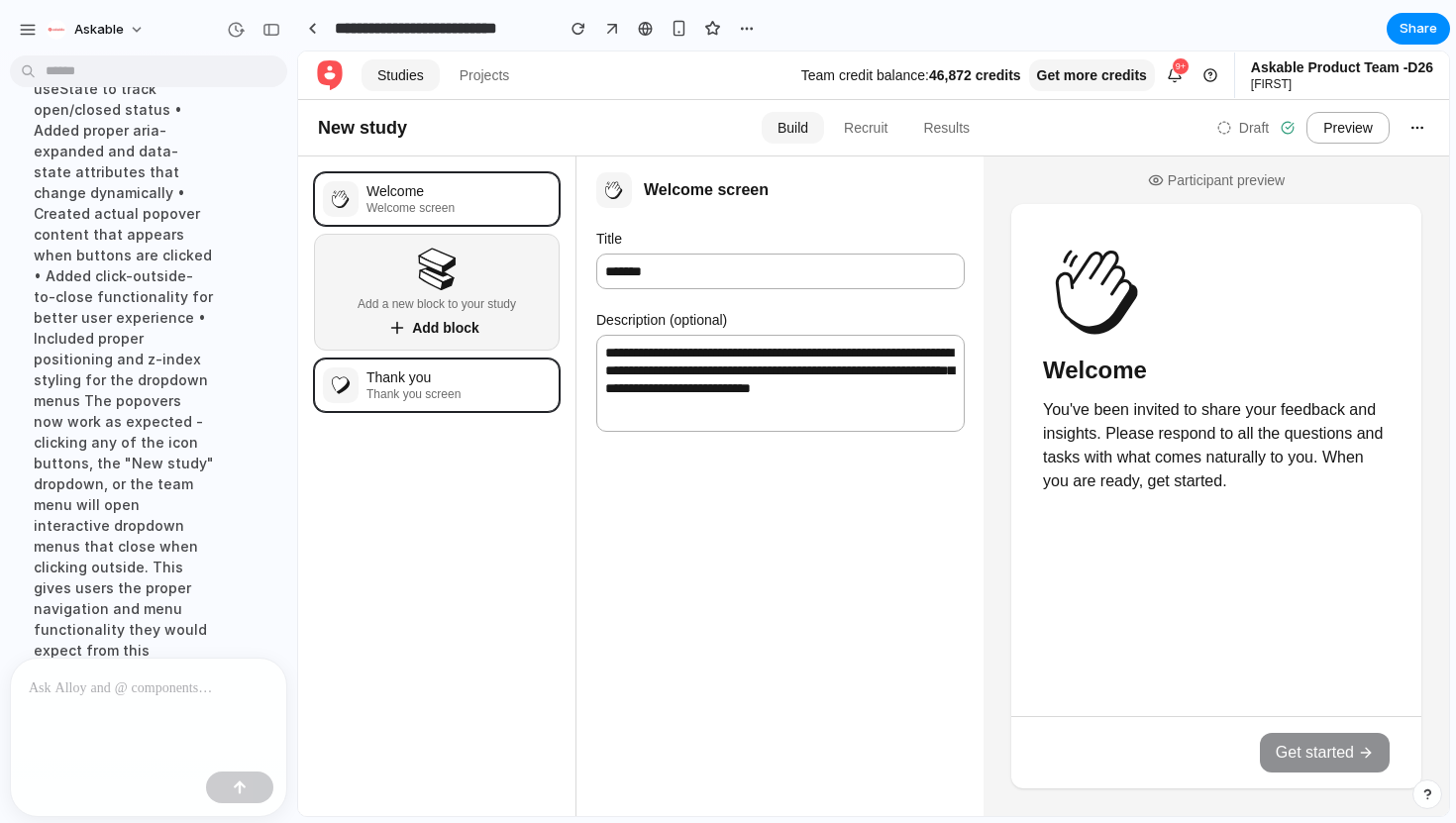 click at bounding box center (149, 688) 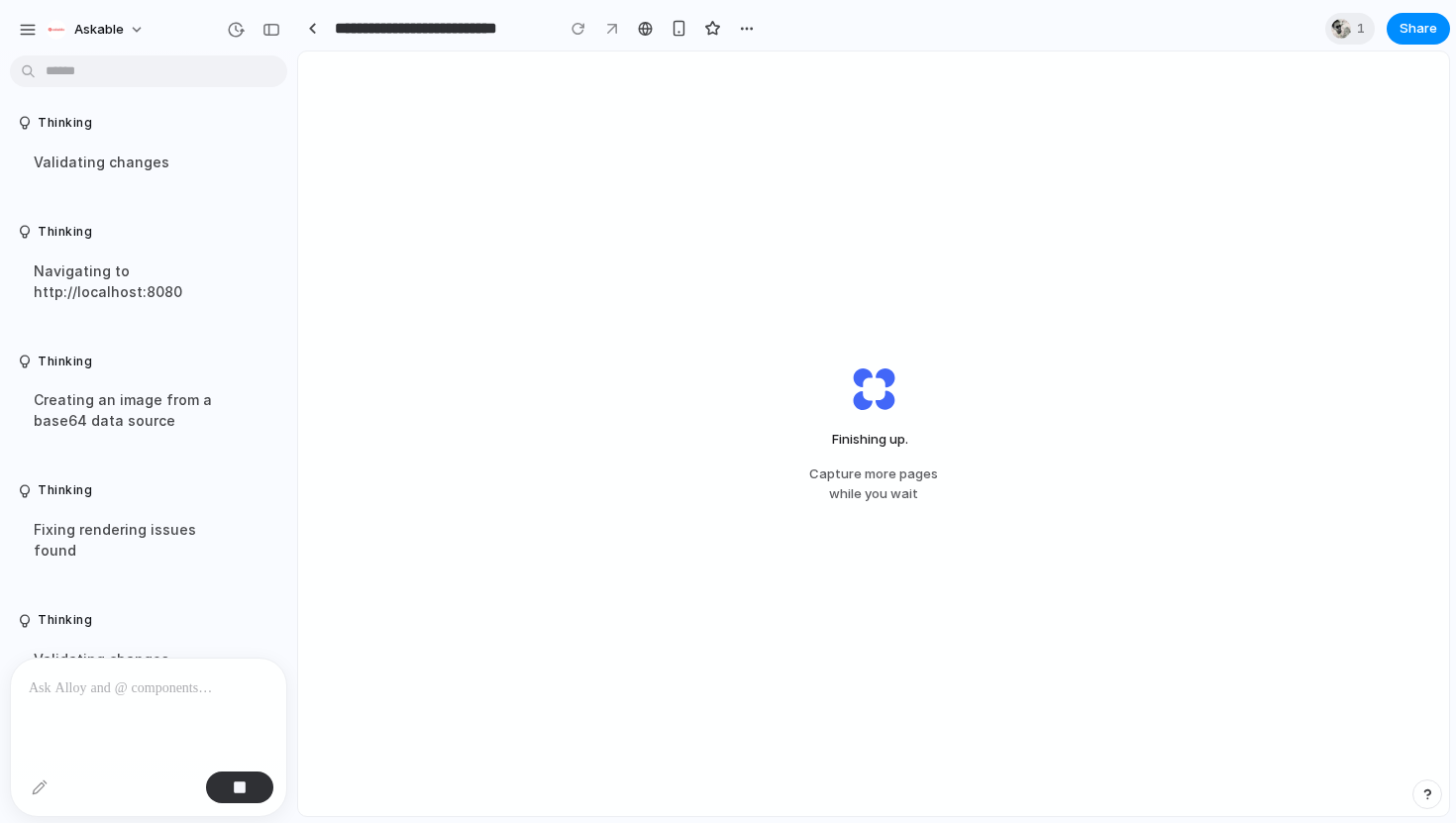 scroll, scrollTop: 0, scrollLeft: 0, axis: both 